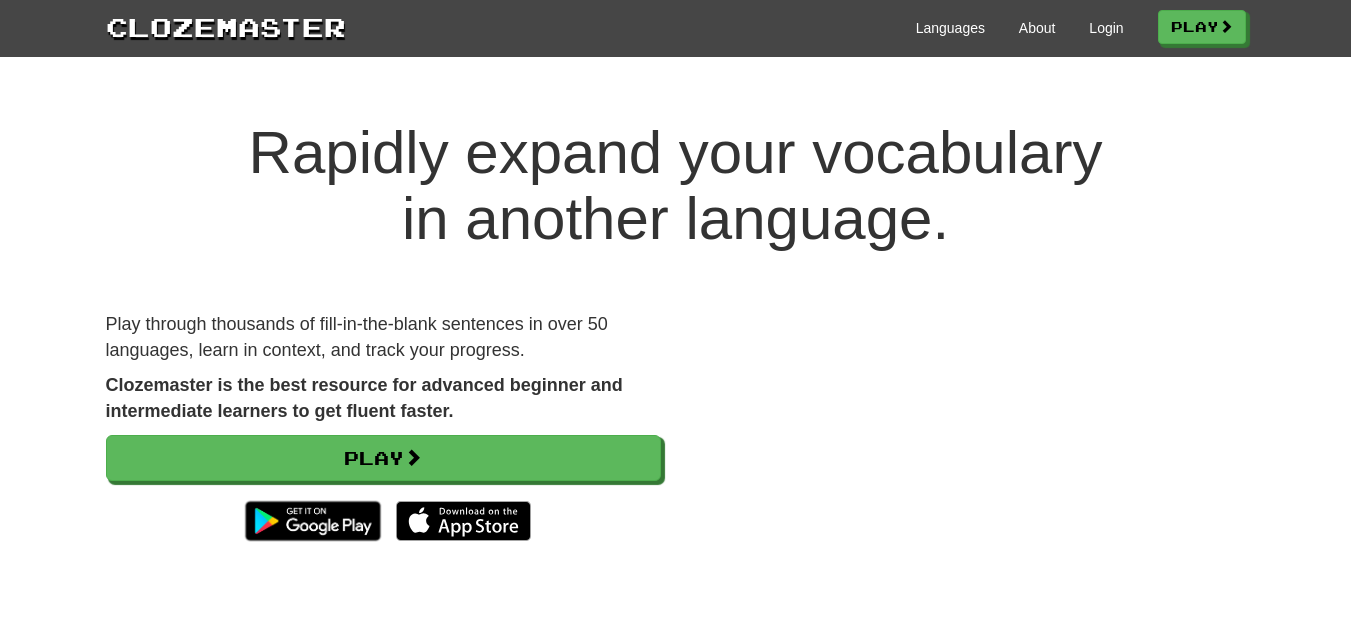 scroll, scrollTop: 0, scrollLeft: 0, axis: both 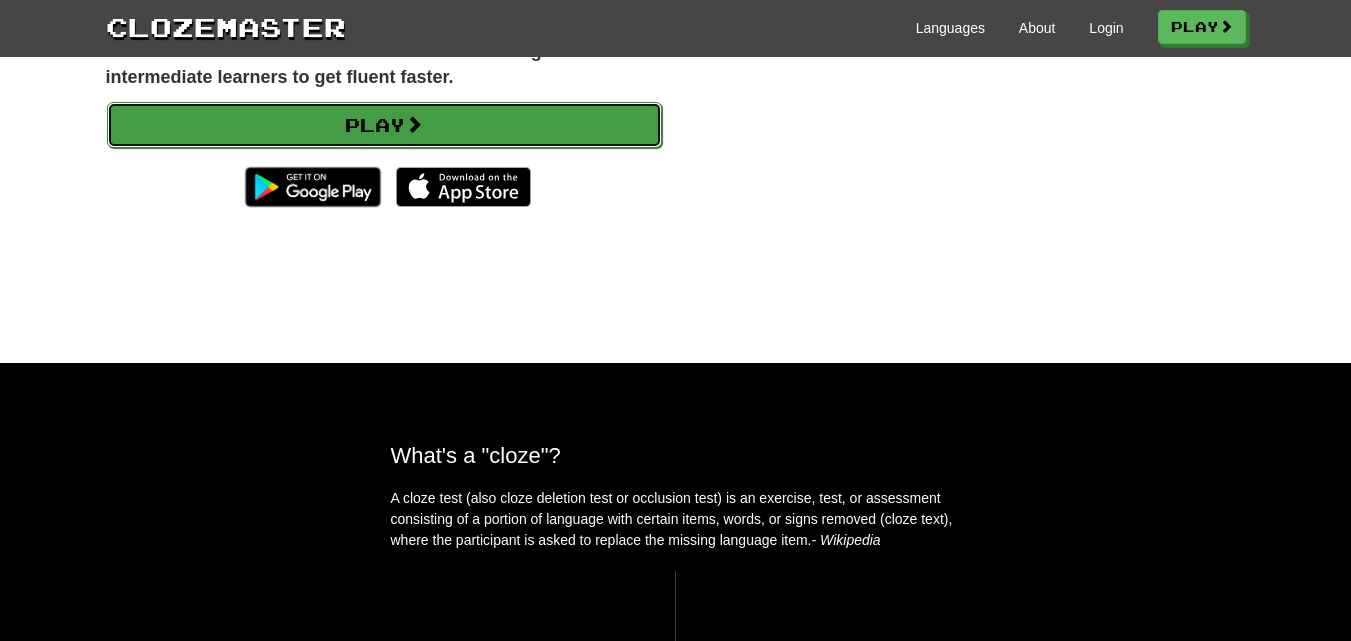 click on "Play" at bounding box center [384, 125] 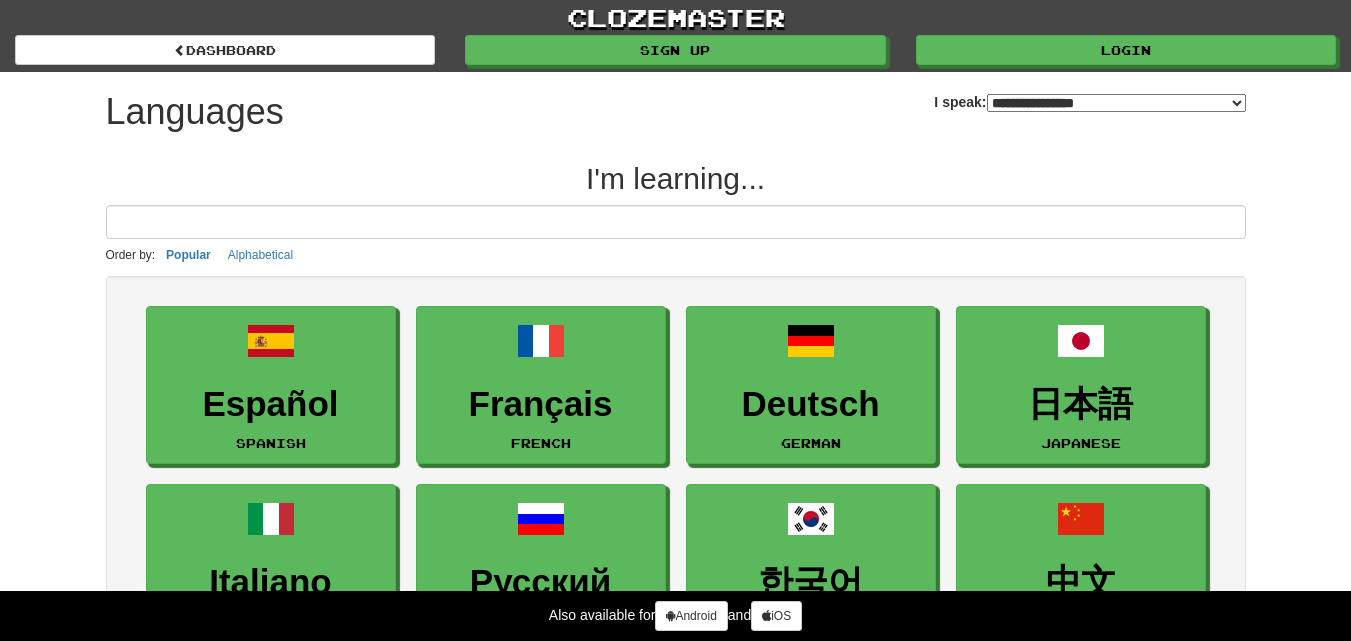 select on "*******" 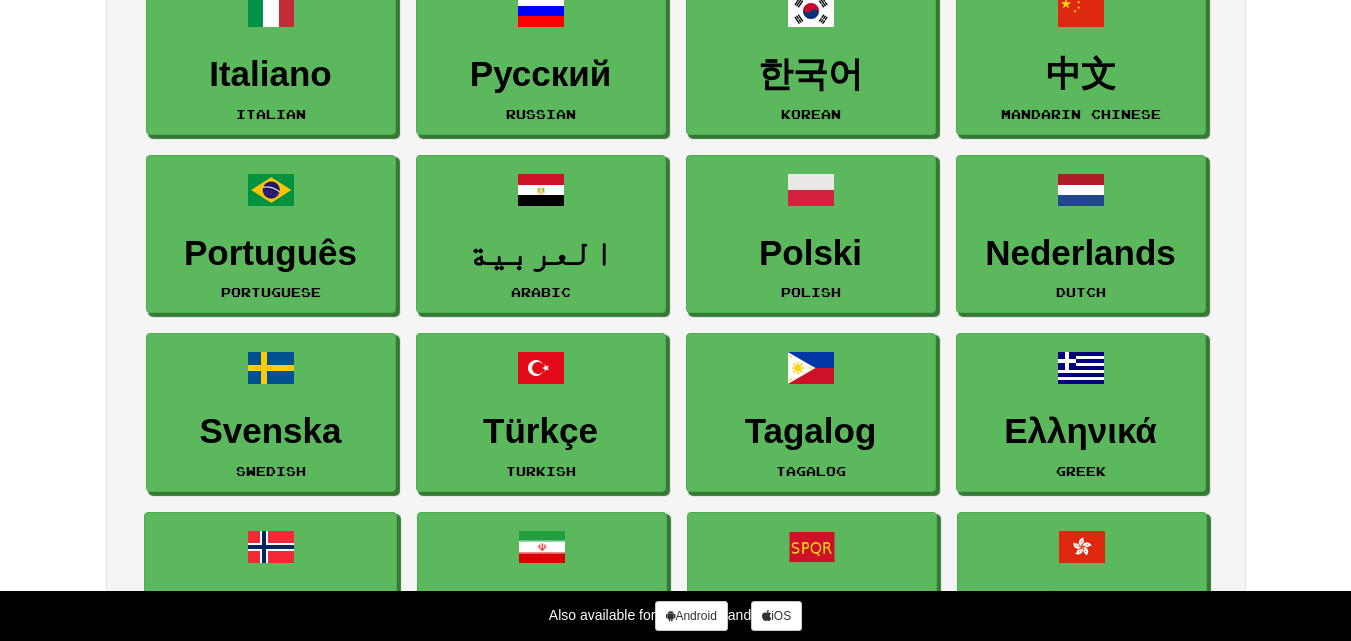 scroll, scrollTop: 575, scrollLeft: 0, axis: vertical 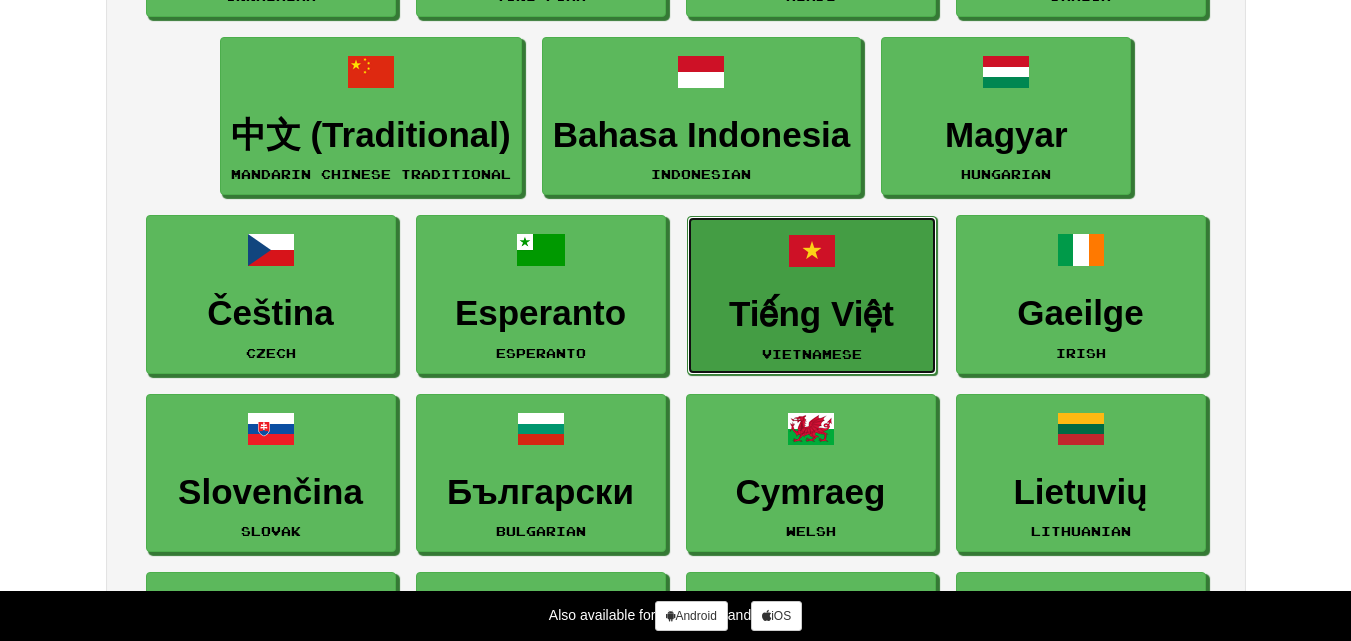 click on "Tiếng Việt" at bounding box center [812, 314] 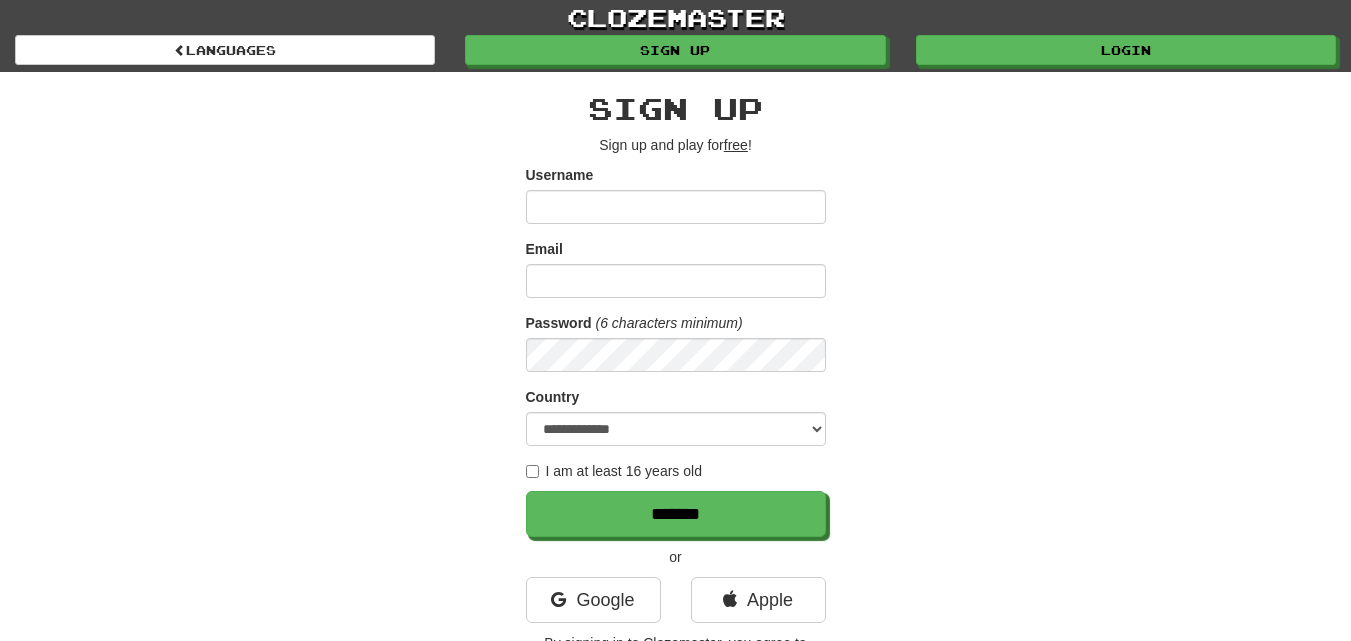scroll, scrollTop: 0, scrollLeft: 0, axis: both 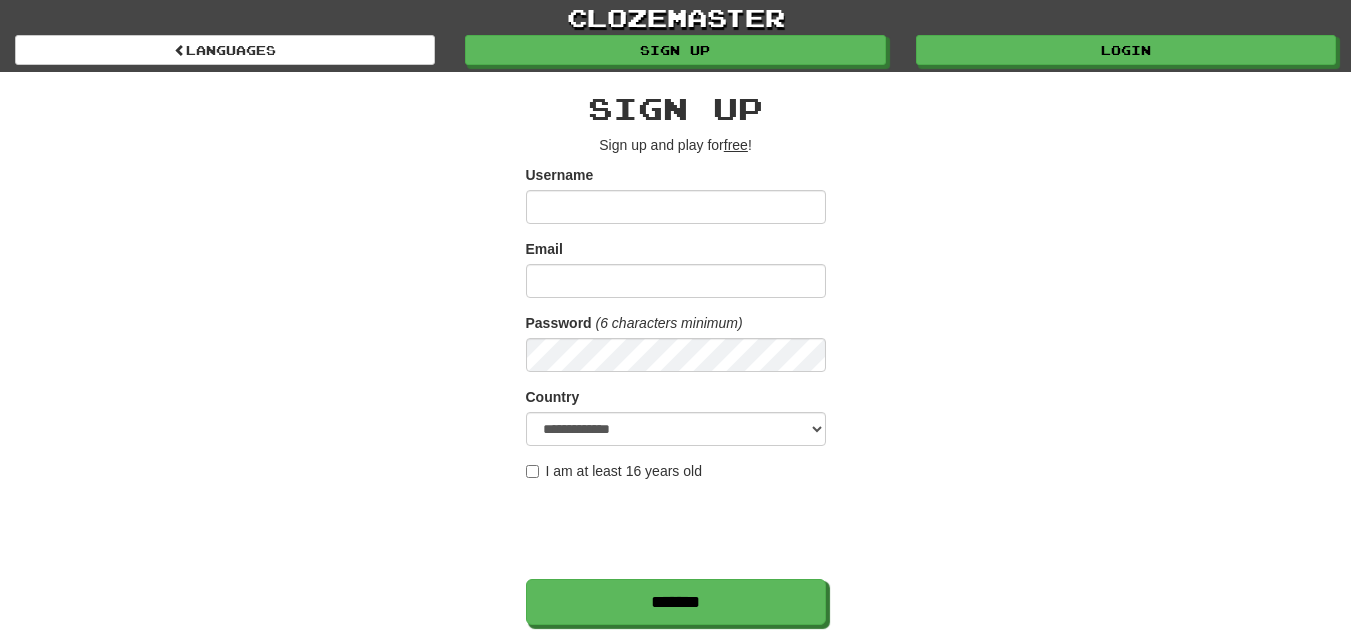 click on "Username" at bounding box center (676, 207) 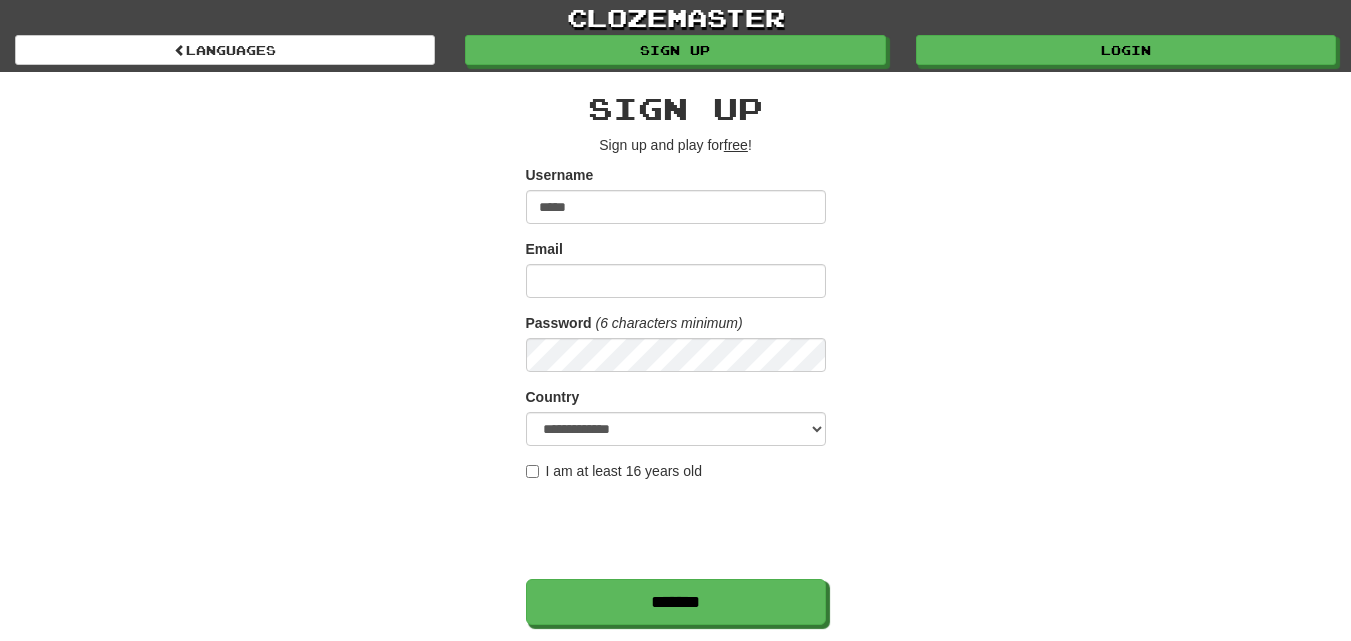 type on "*****" 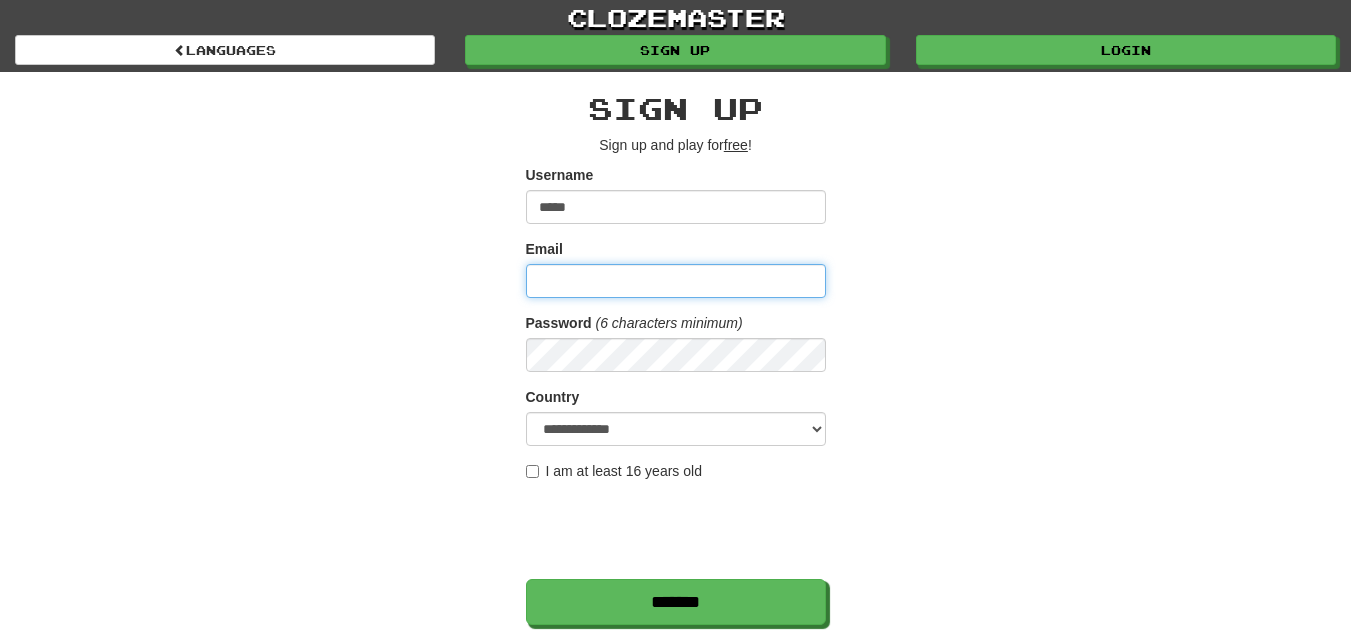 click on "Email" at bounding box center (676, 281) 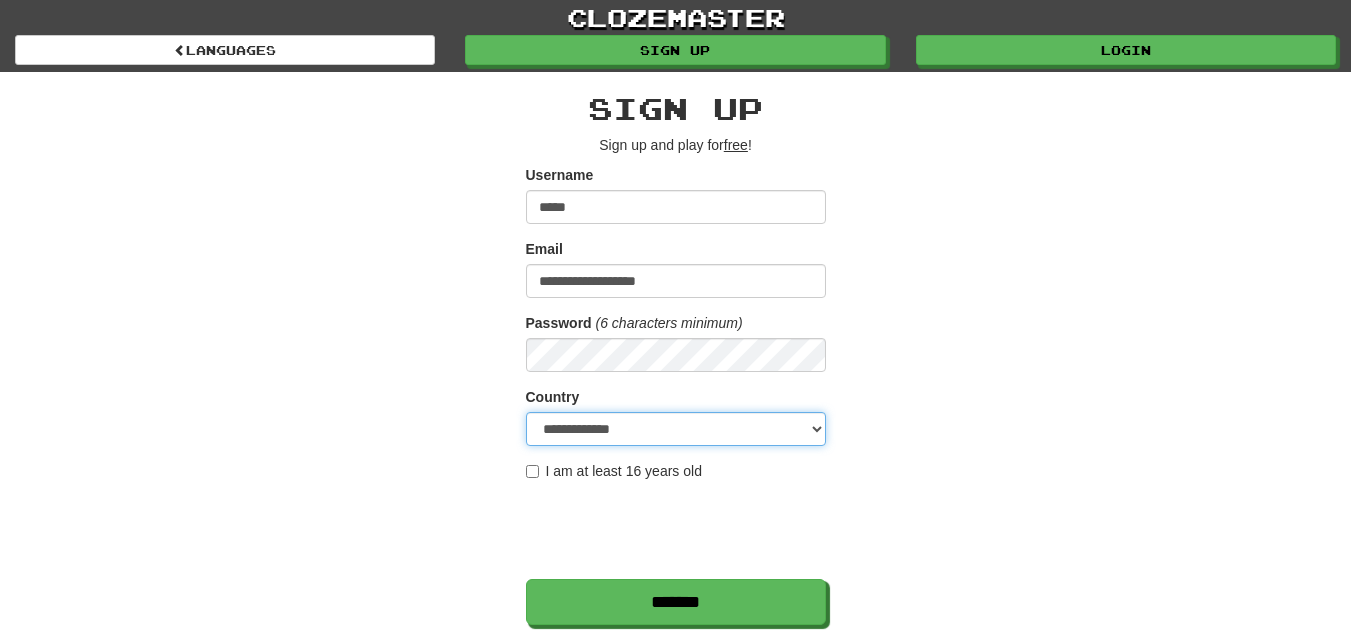 select on "**" 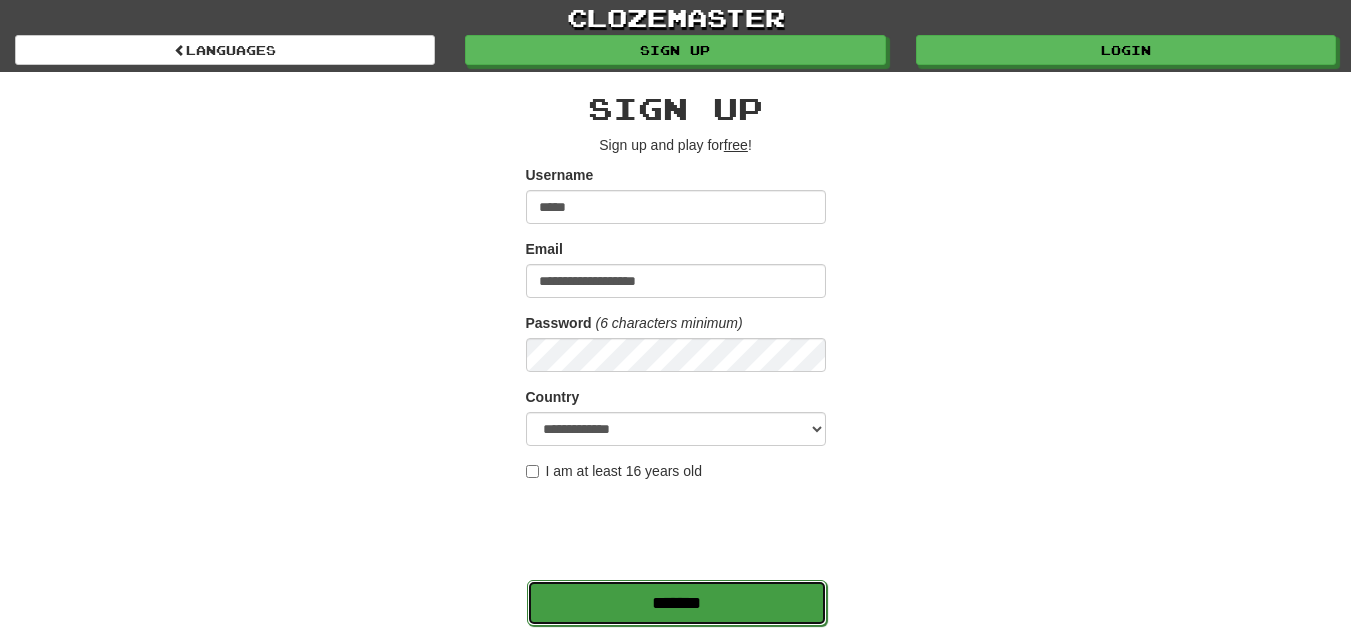 click on "*******" at bounding box center [677, 603] 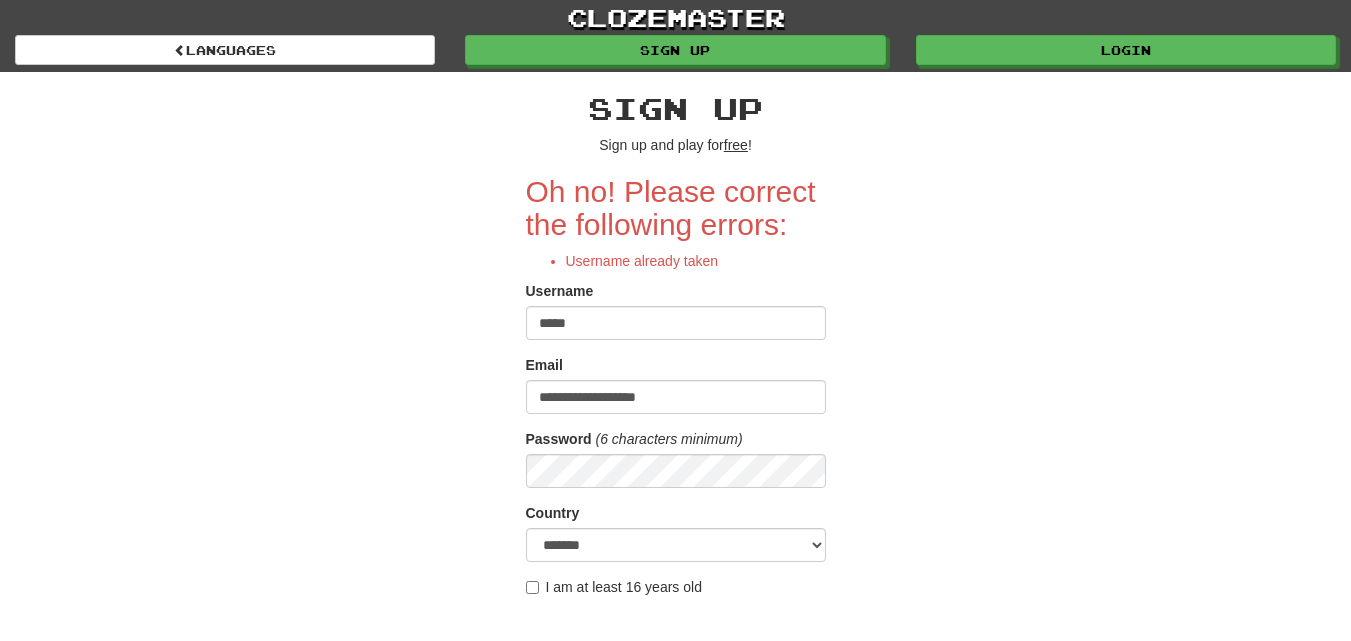scroll, scrollTop: 0, scrollLeft: 0, axis: both 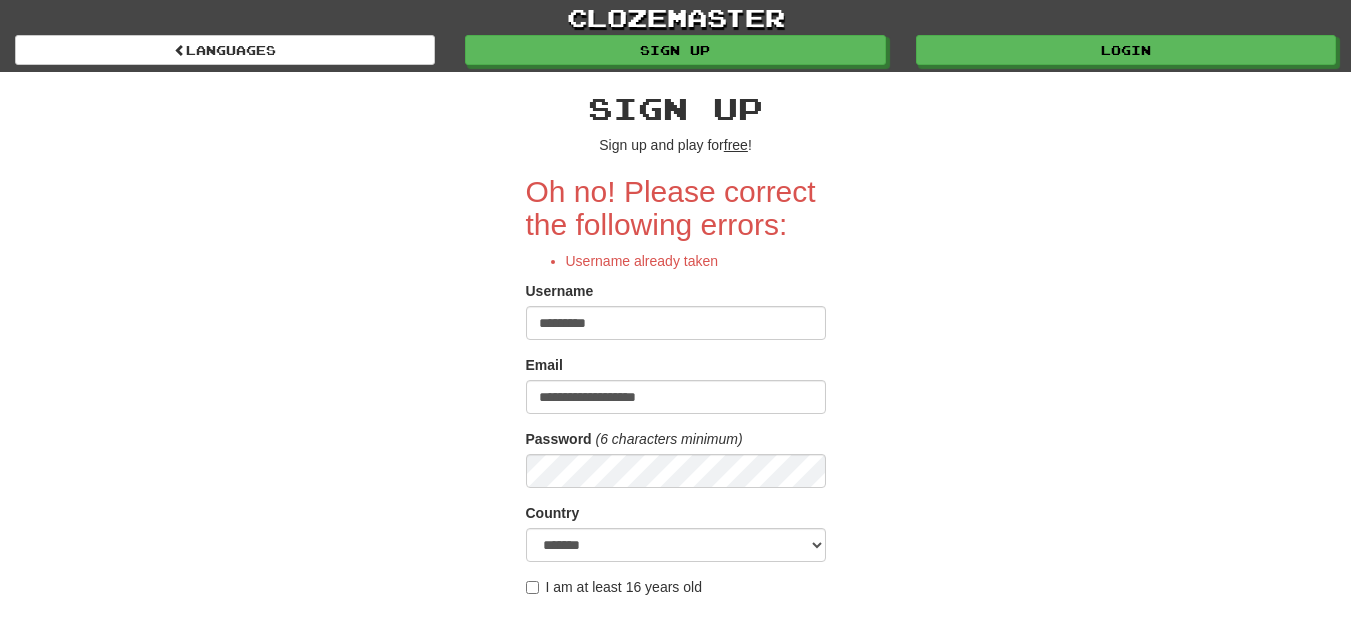 type on "*********" 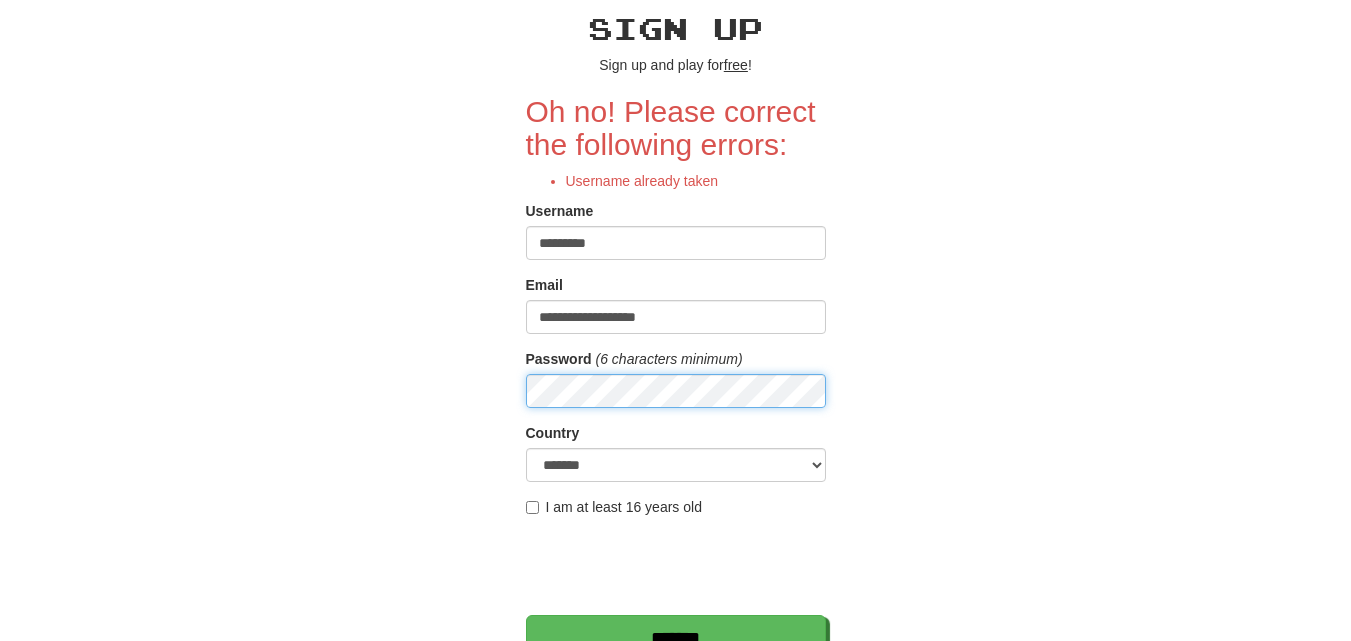 scroll, scrollTop: 93, scrollLeft: 0, axis: vertical 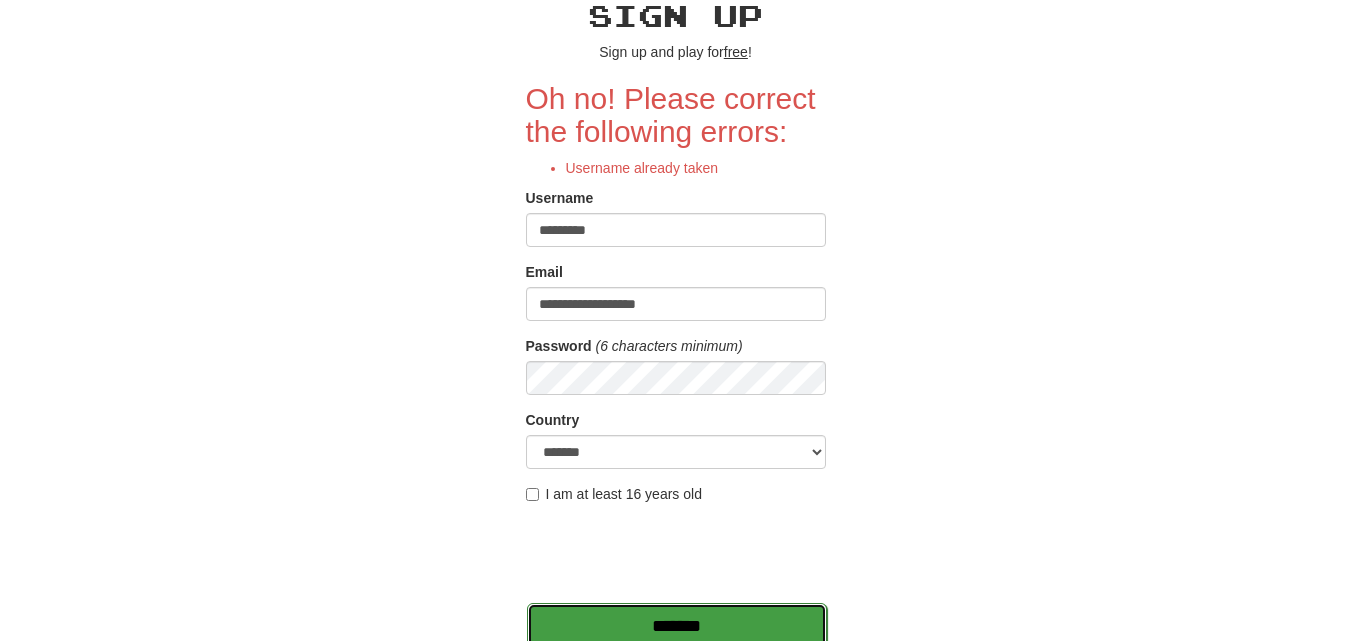 click on "*******" at bounding box center [677, 626] 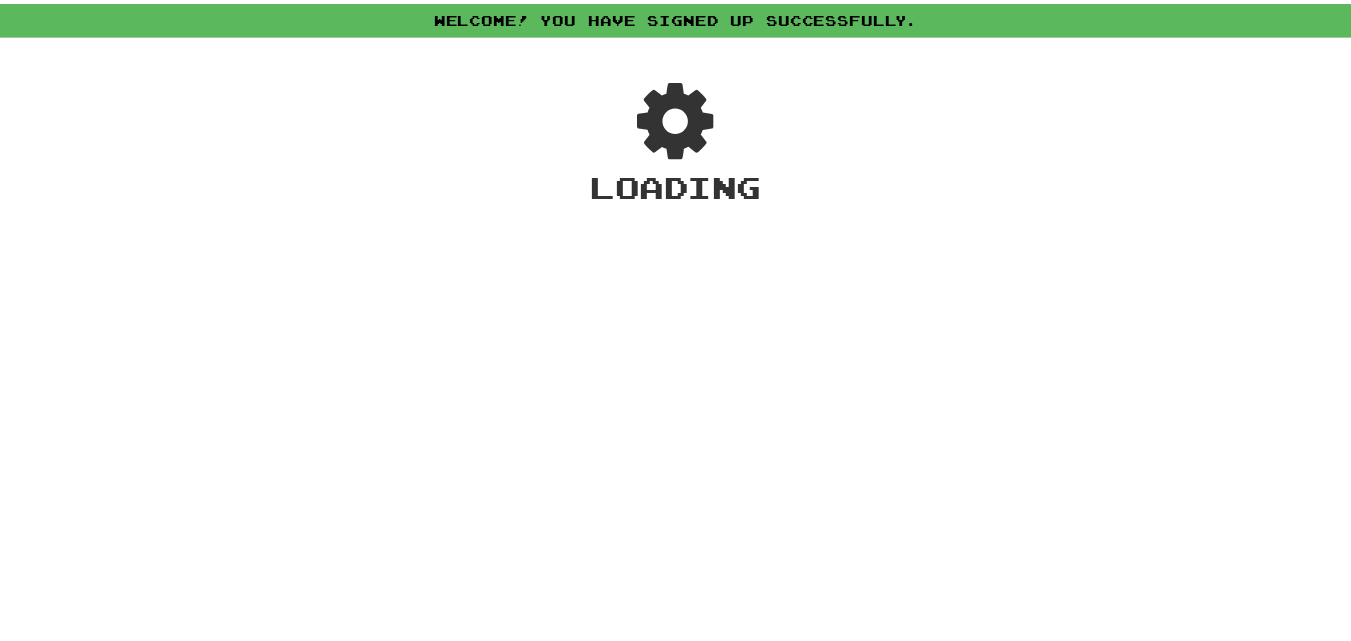 scroll, scrollTop: 0, scrollLeft: 0, axis: both 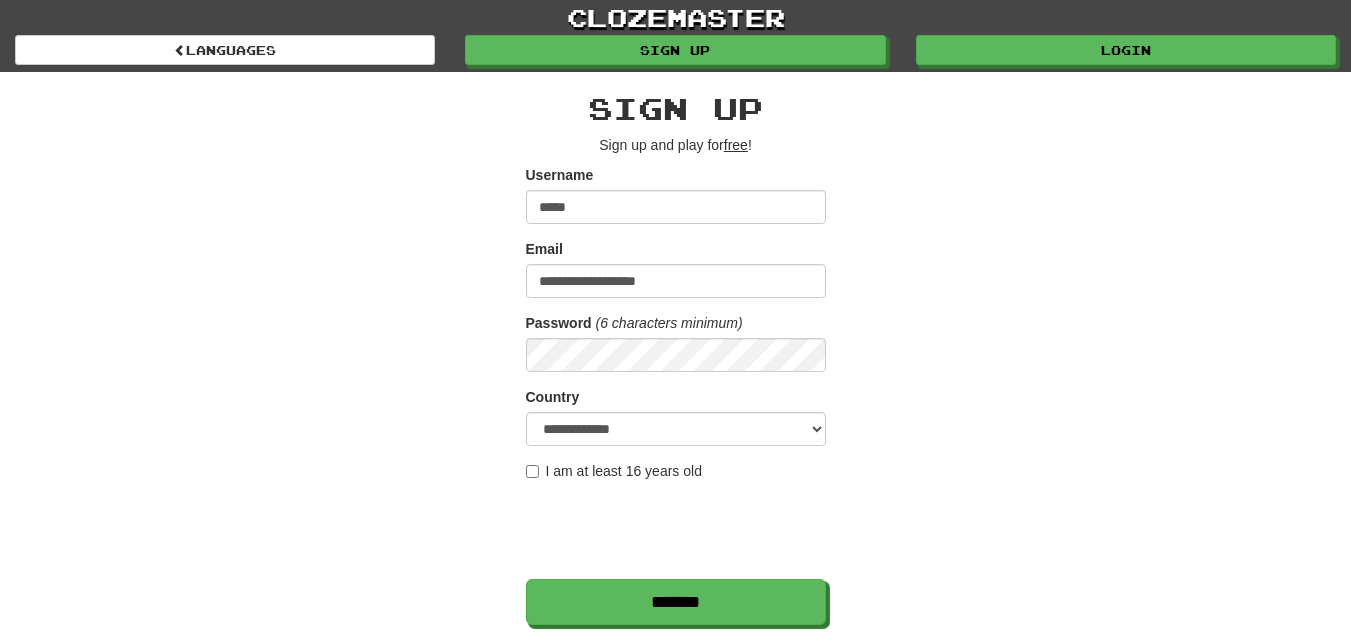 select on "**" 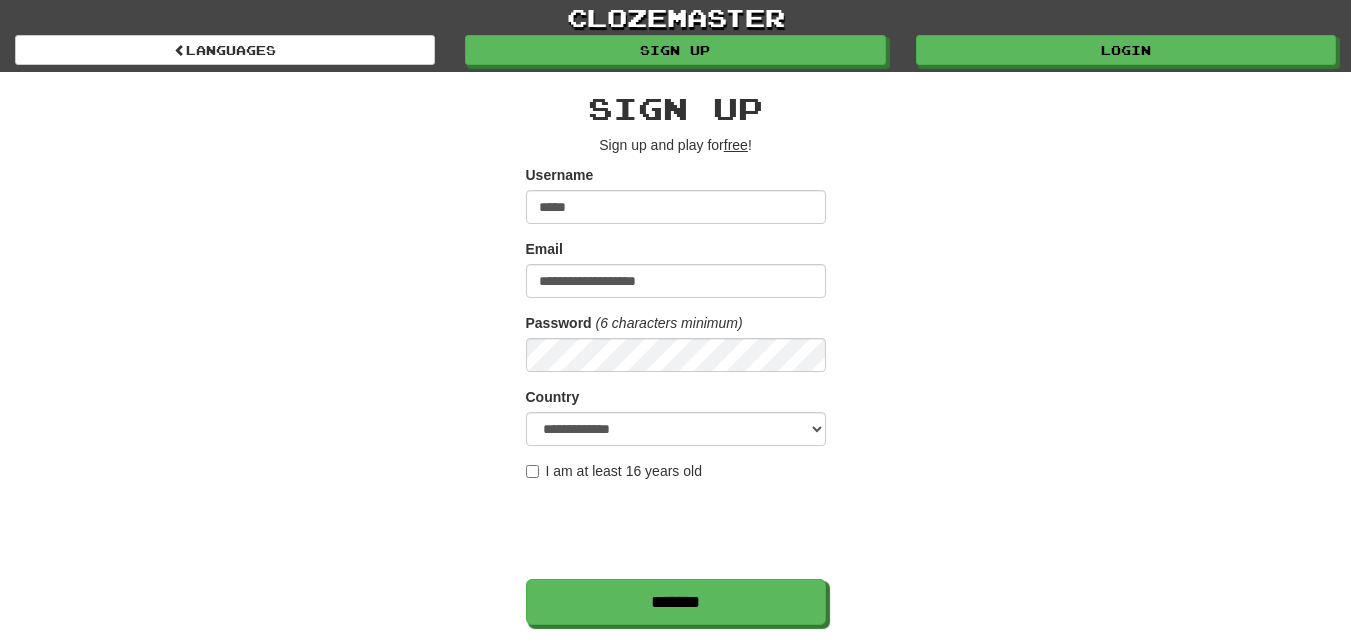 scroll, scrollTop: 0, scrollLeft: 0, axis: both 